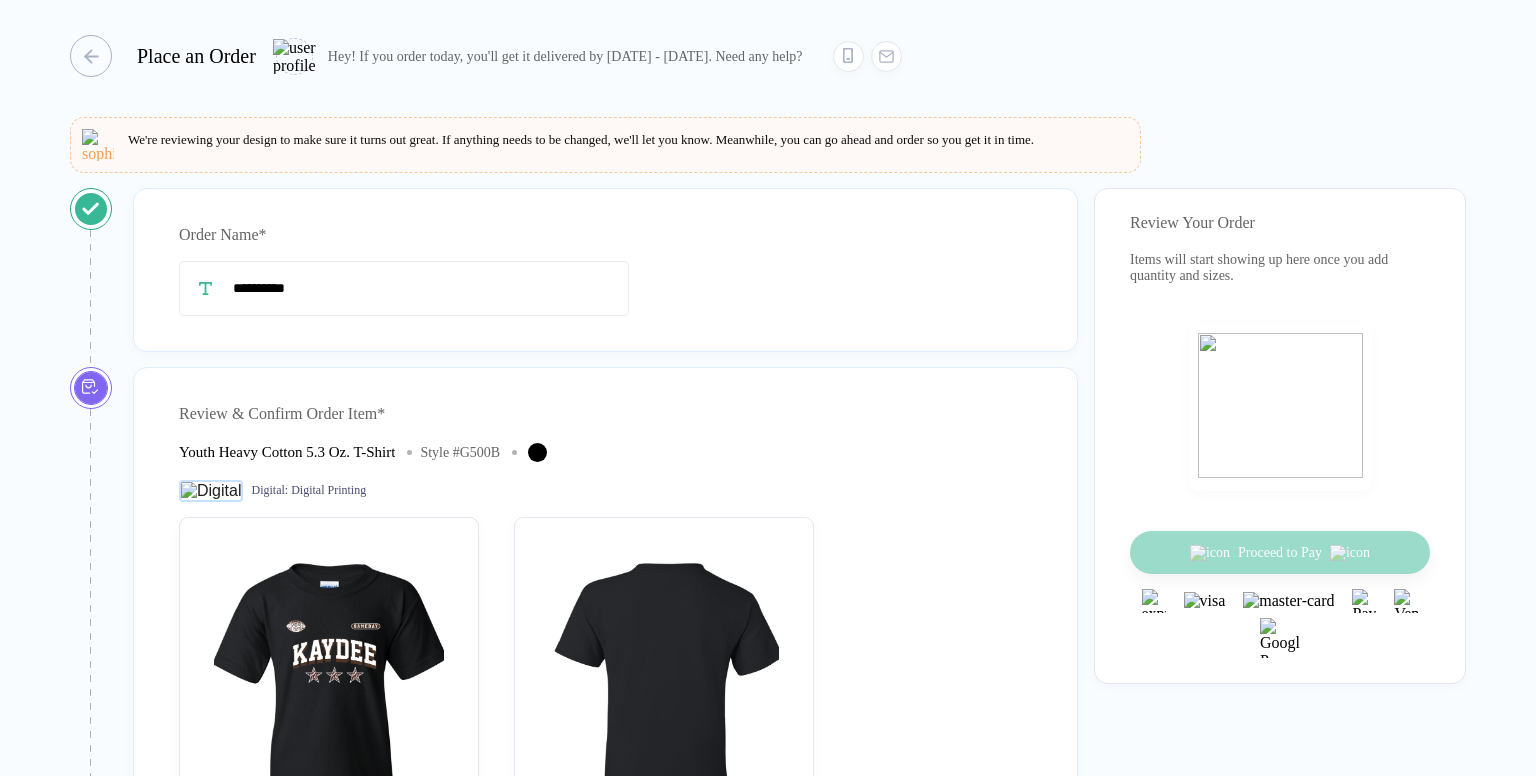 scroll, scrollTop: 0, scrollLeft: 0, axis: both 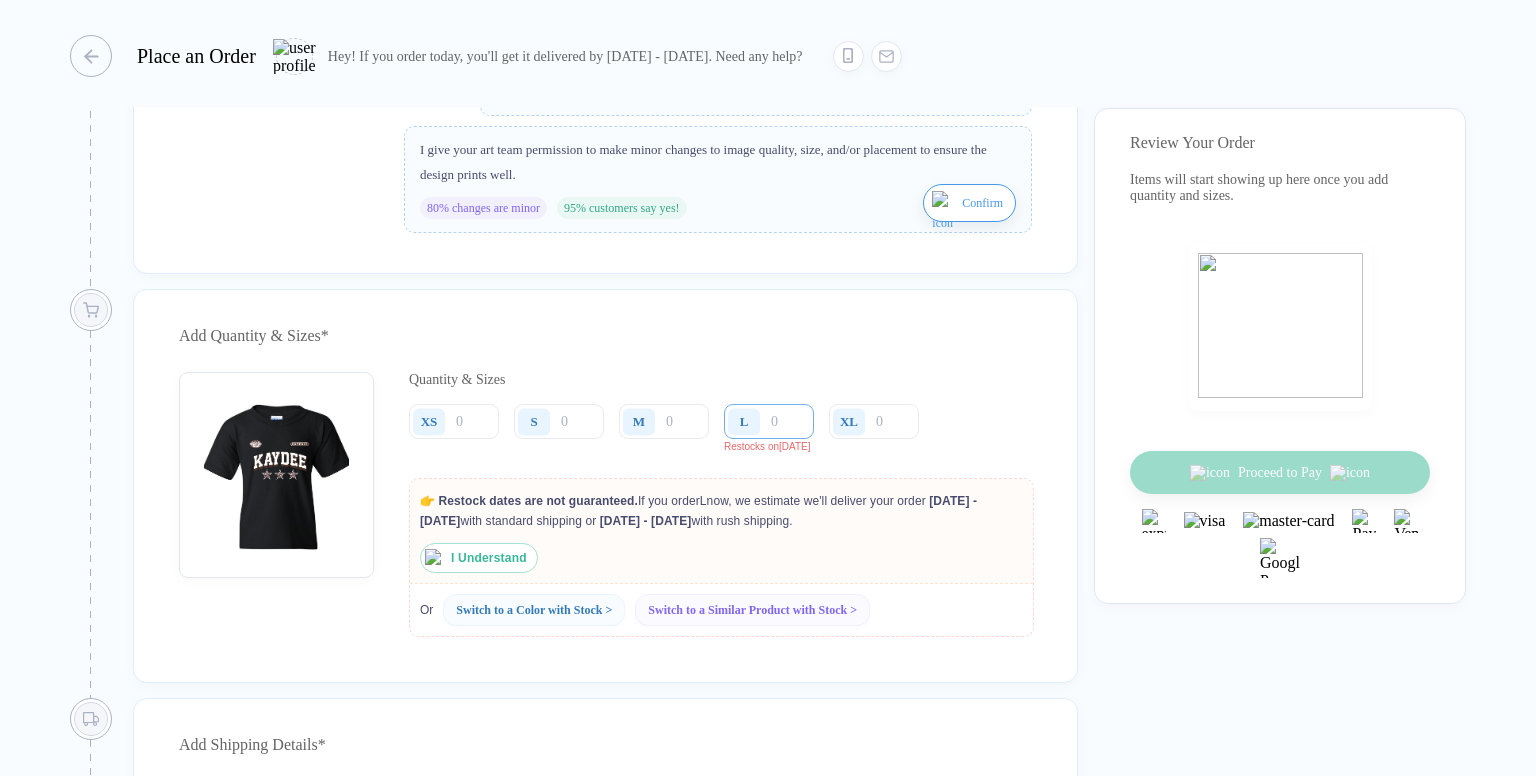 click at bounding box center (769, 421) 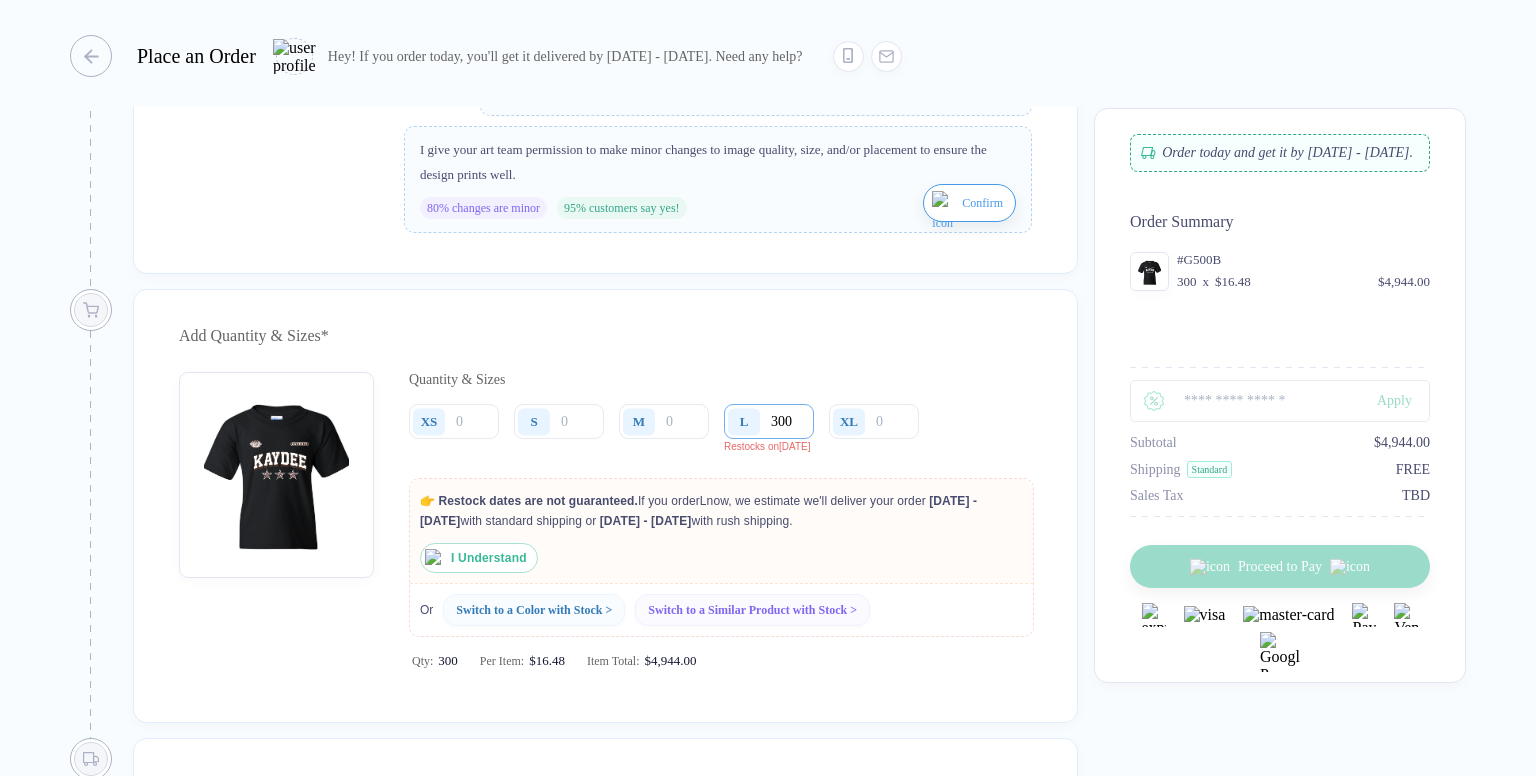 type on "300" 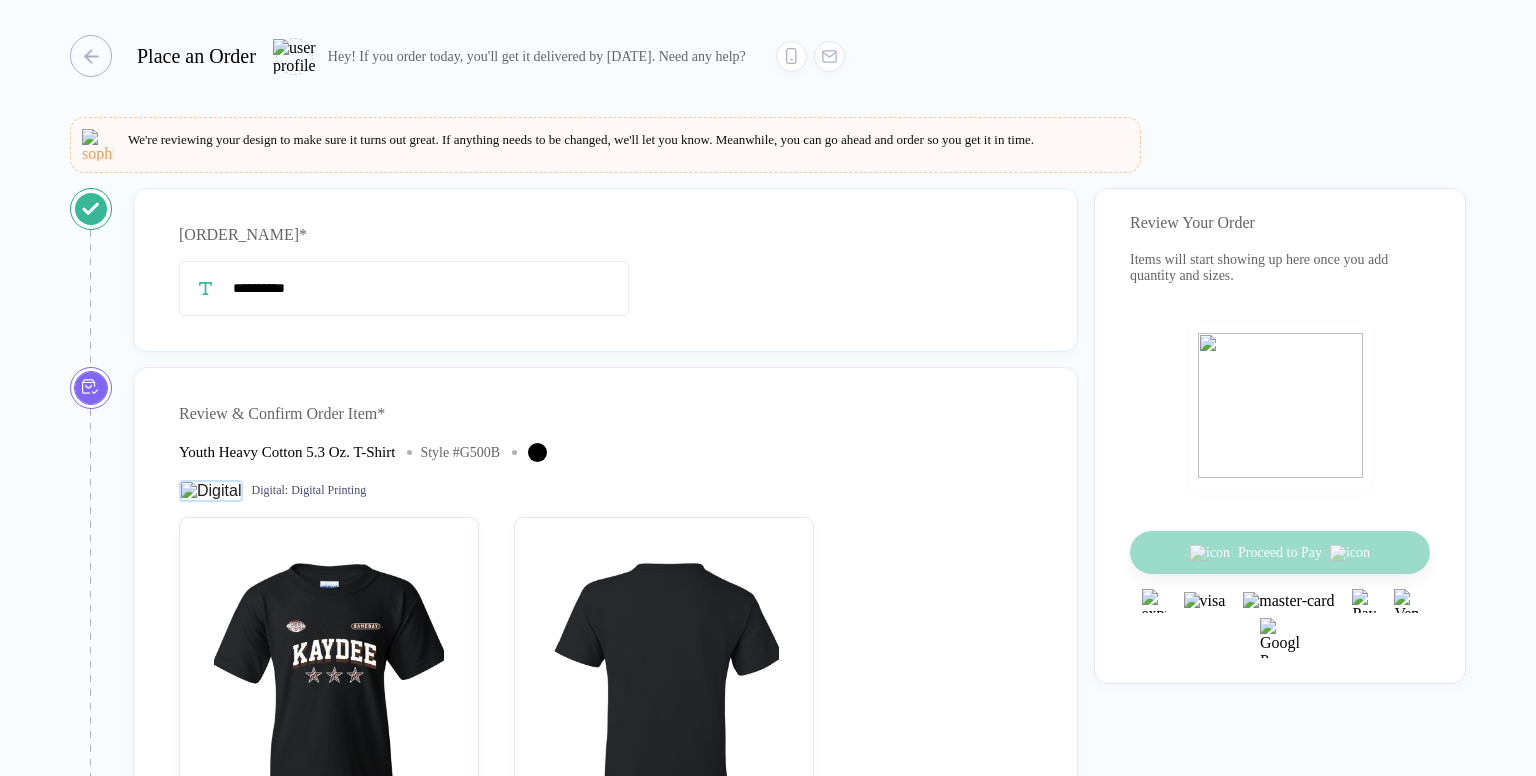 scroll, scrollTop: 0, scrollLeft: 0, axis: both 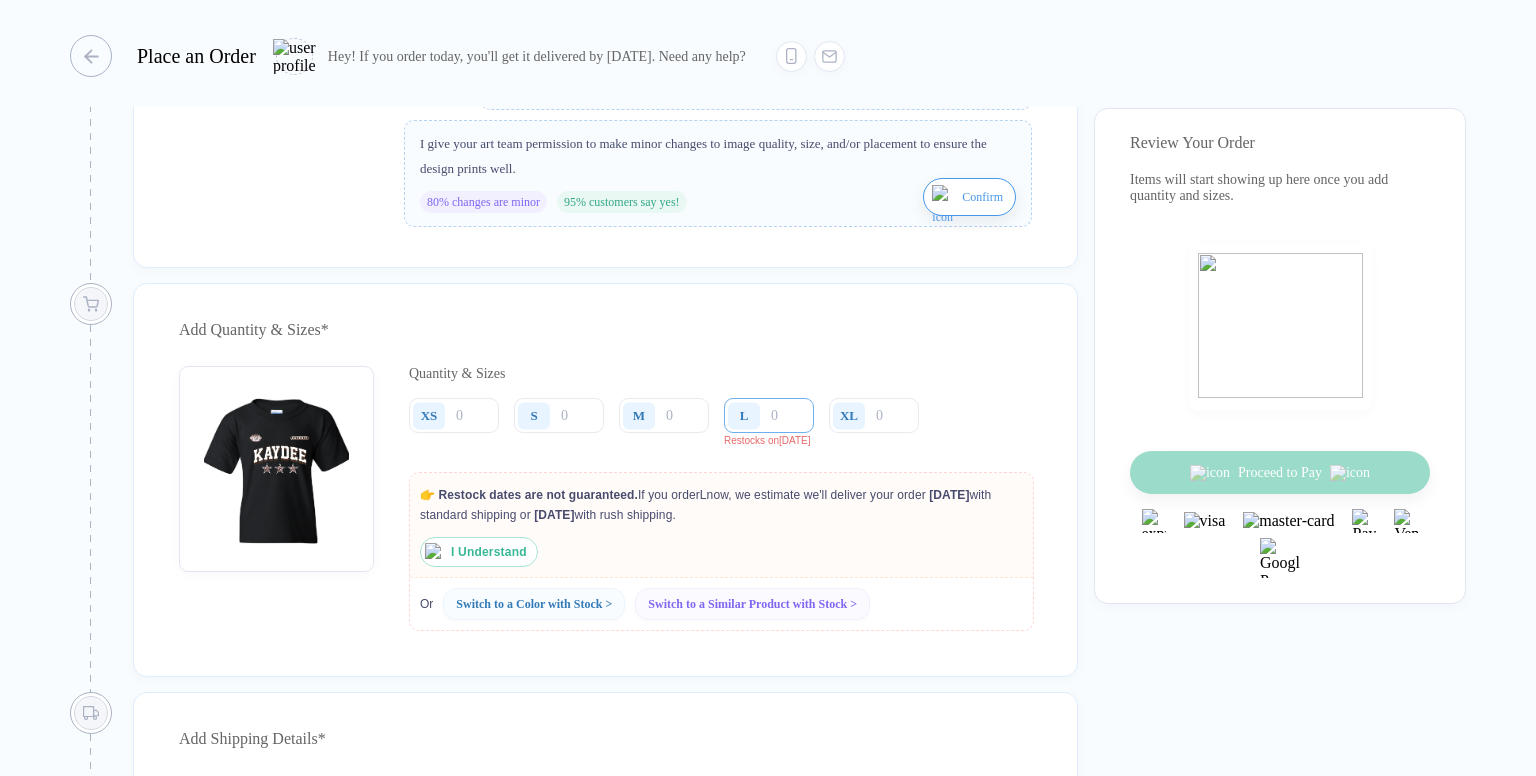 click at bounding box center (769, 415) 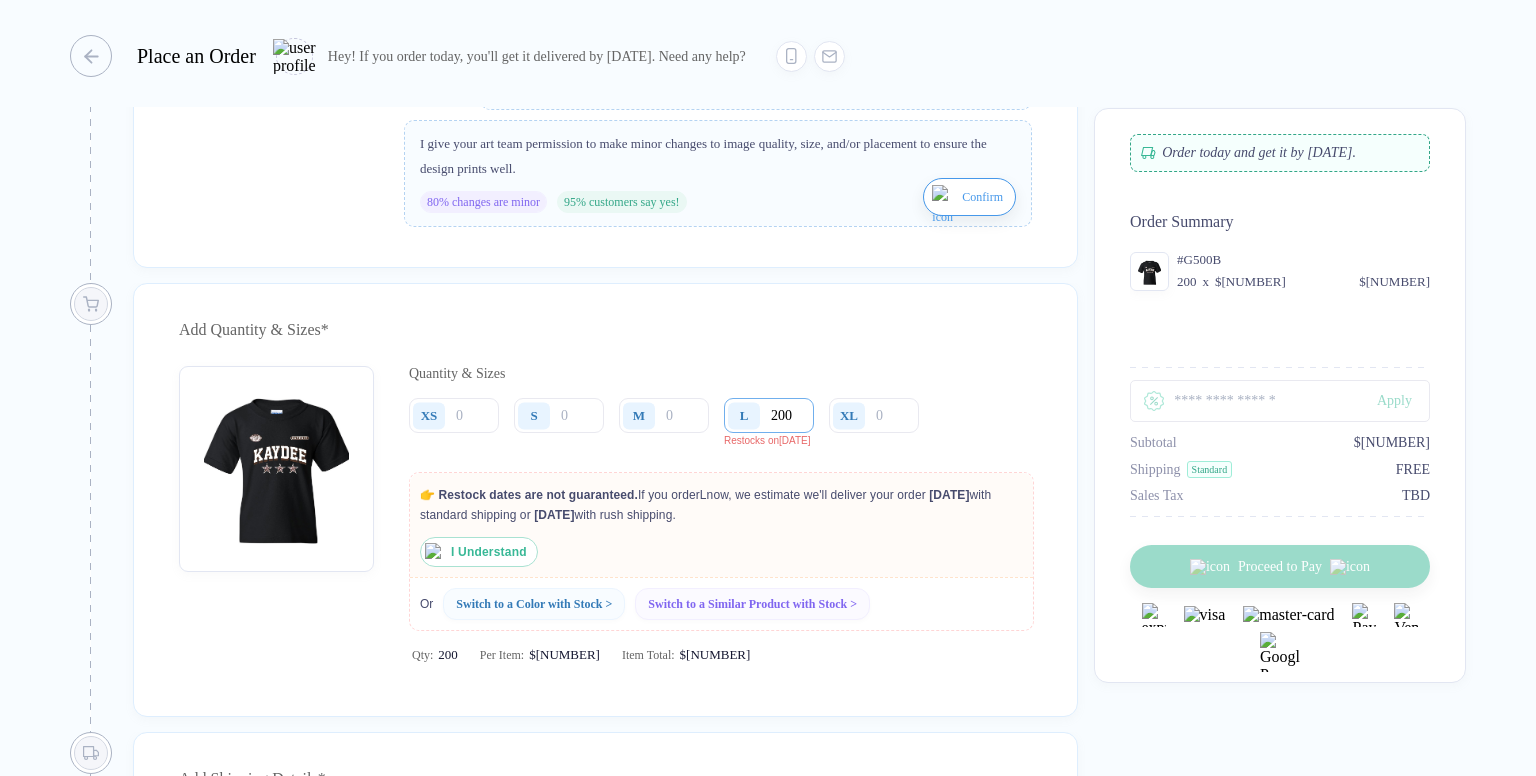 type on "200" 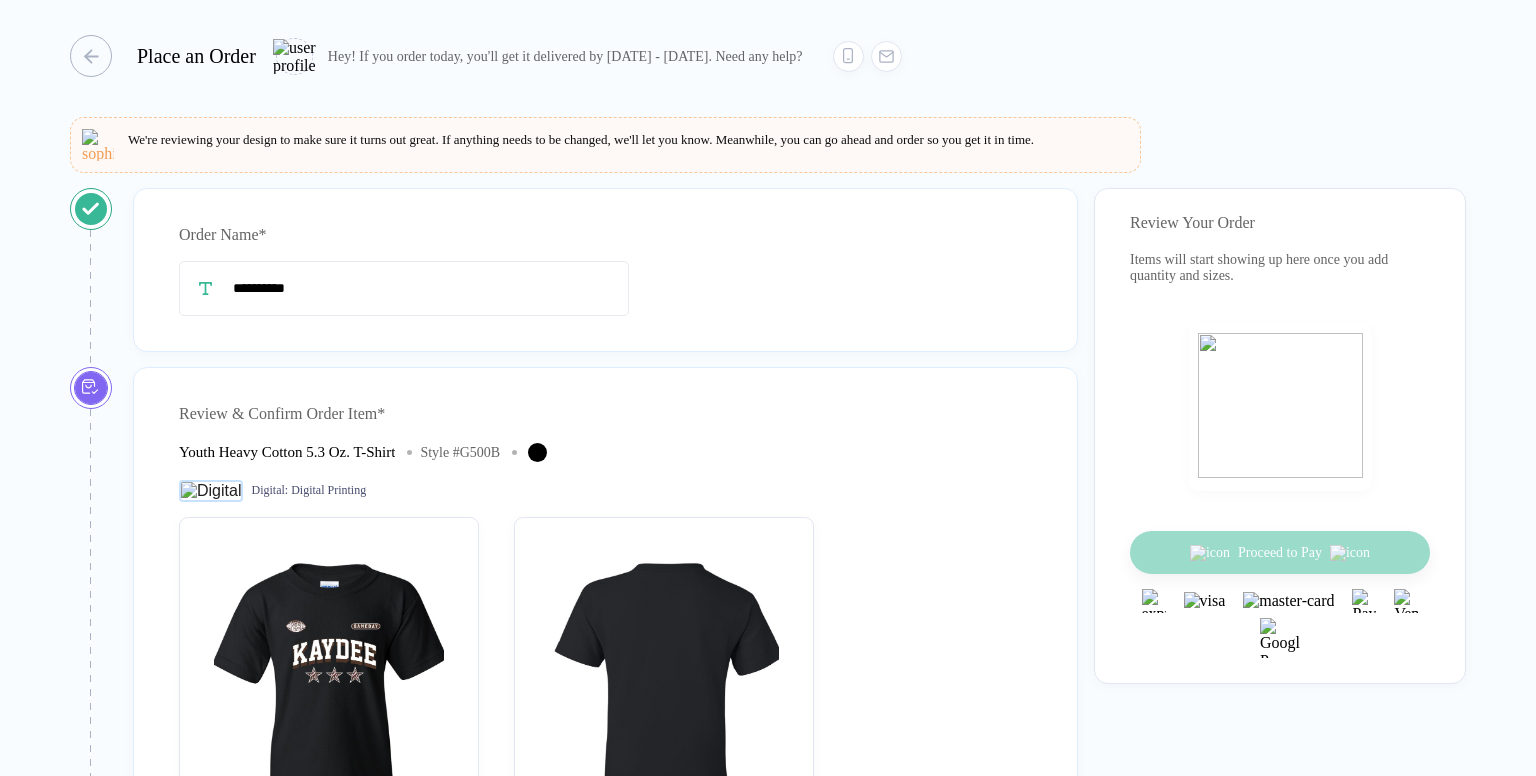 scroll, scrollTop: 0, scrollLeft: 0, axis: both 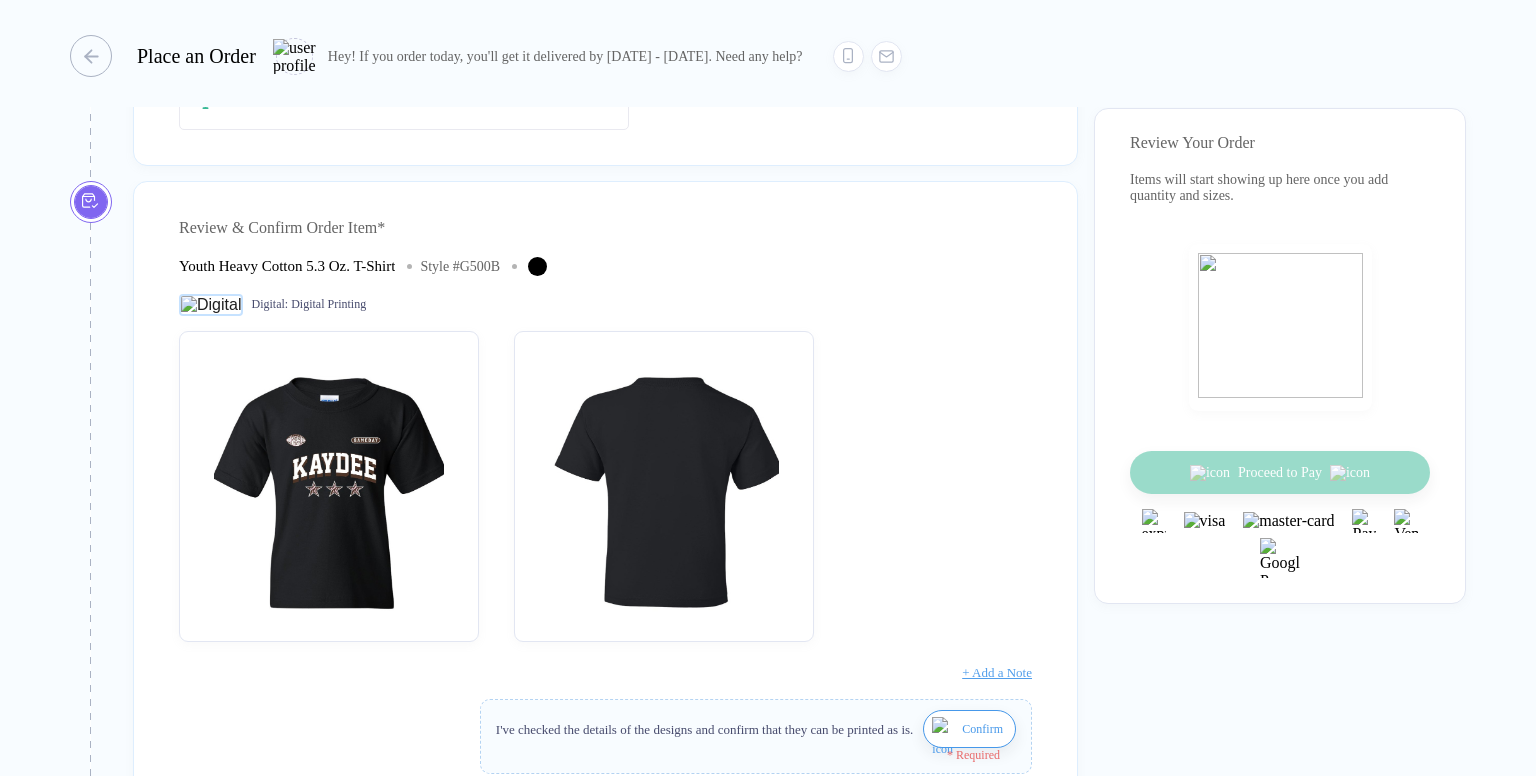 click at bounding box center (605, 486) 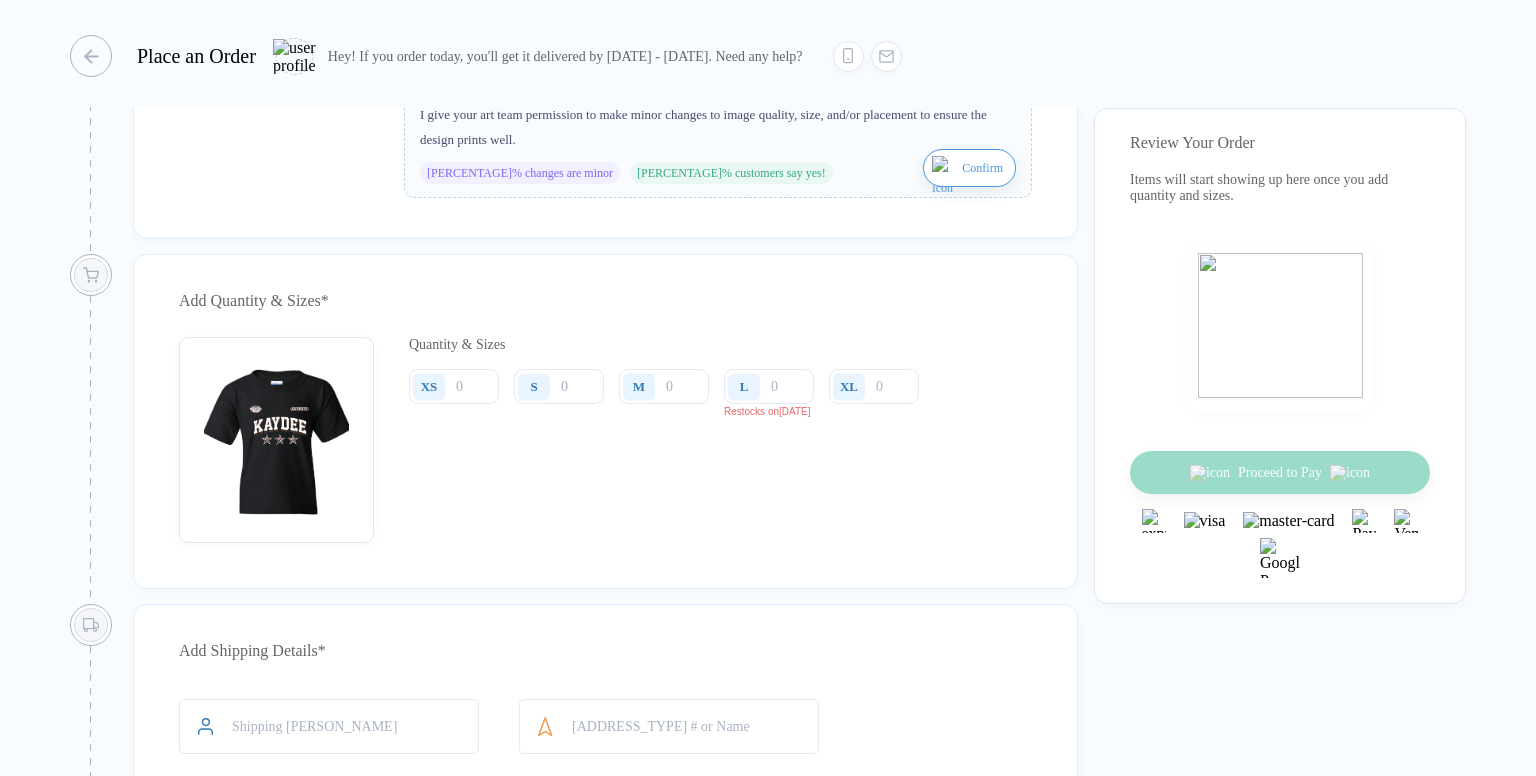 scroll, scrollTop: 884, scrollLeft: 0, axis: vertical 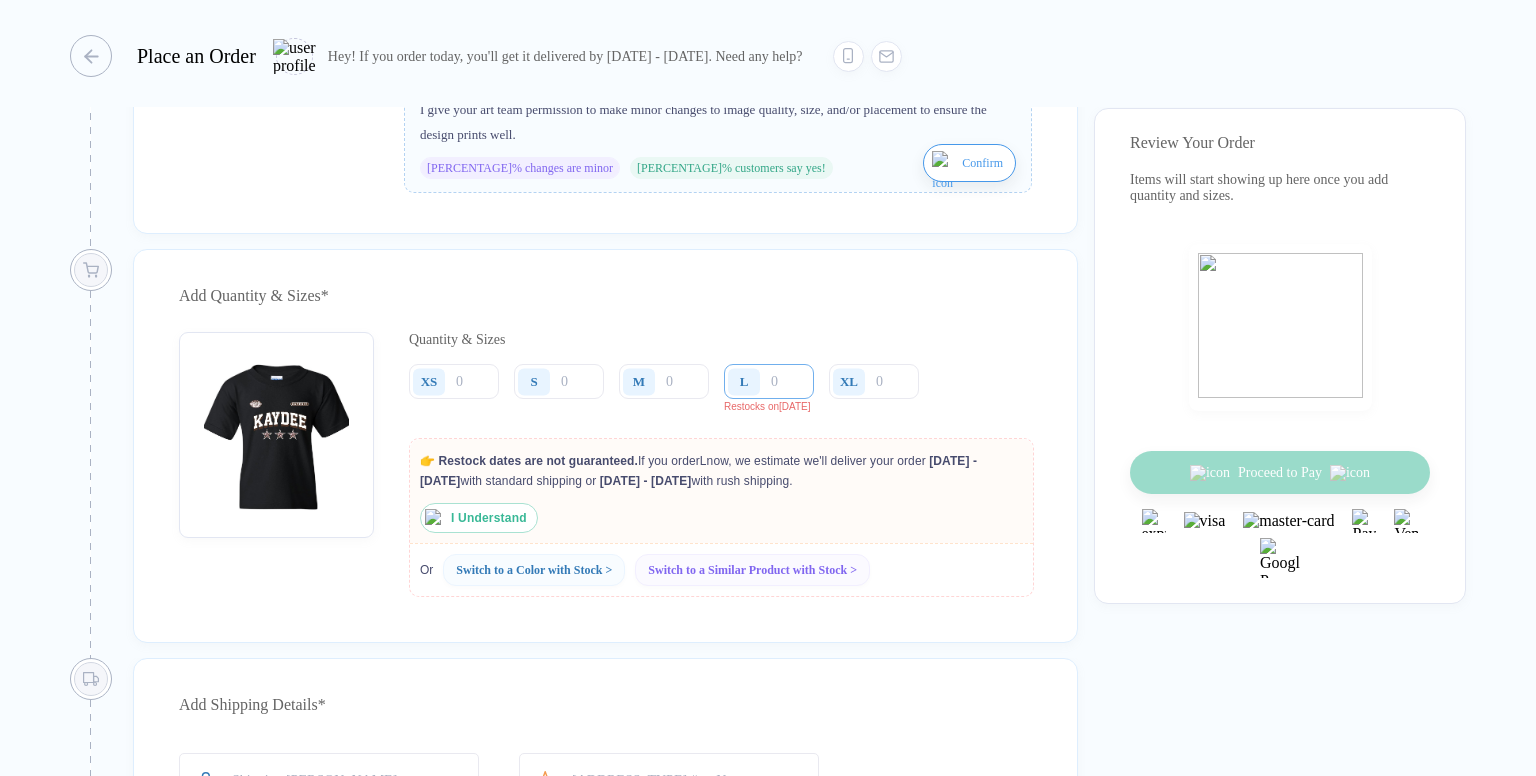 click at bounding box center [769, 381] 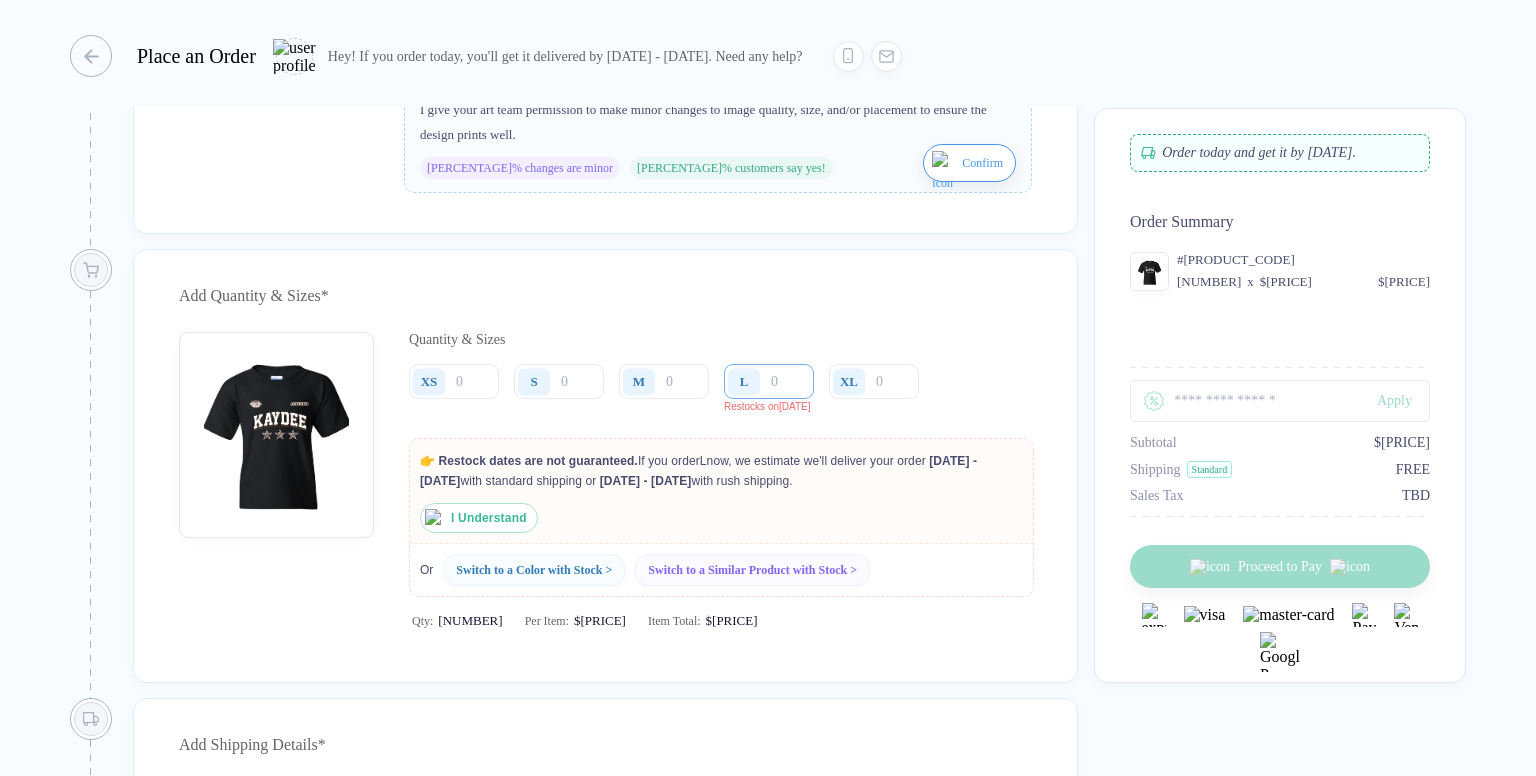 type on "200" 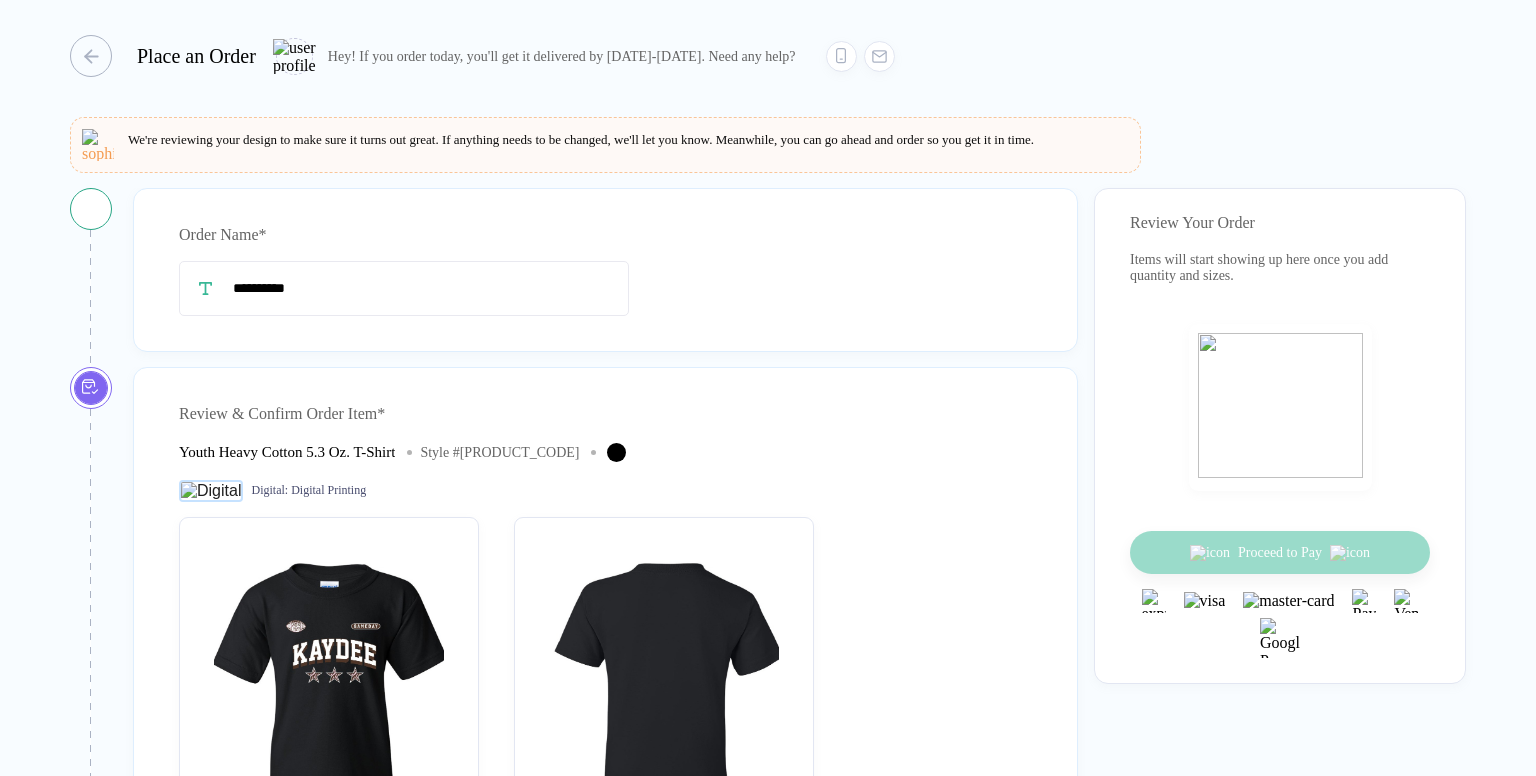 scroll, scrollTop: 0, scrollLeft: 0, axis: both 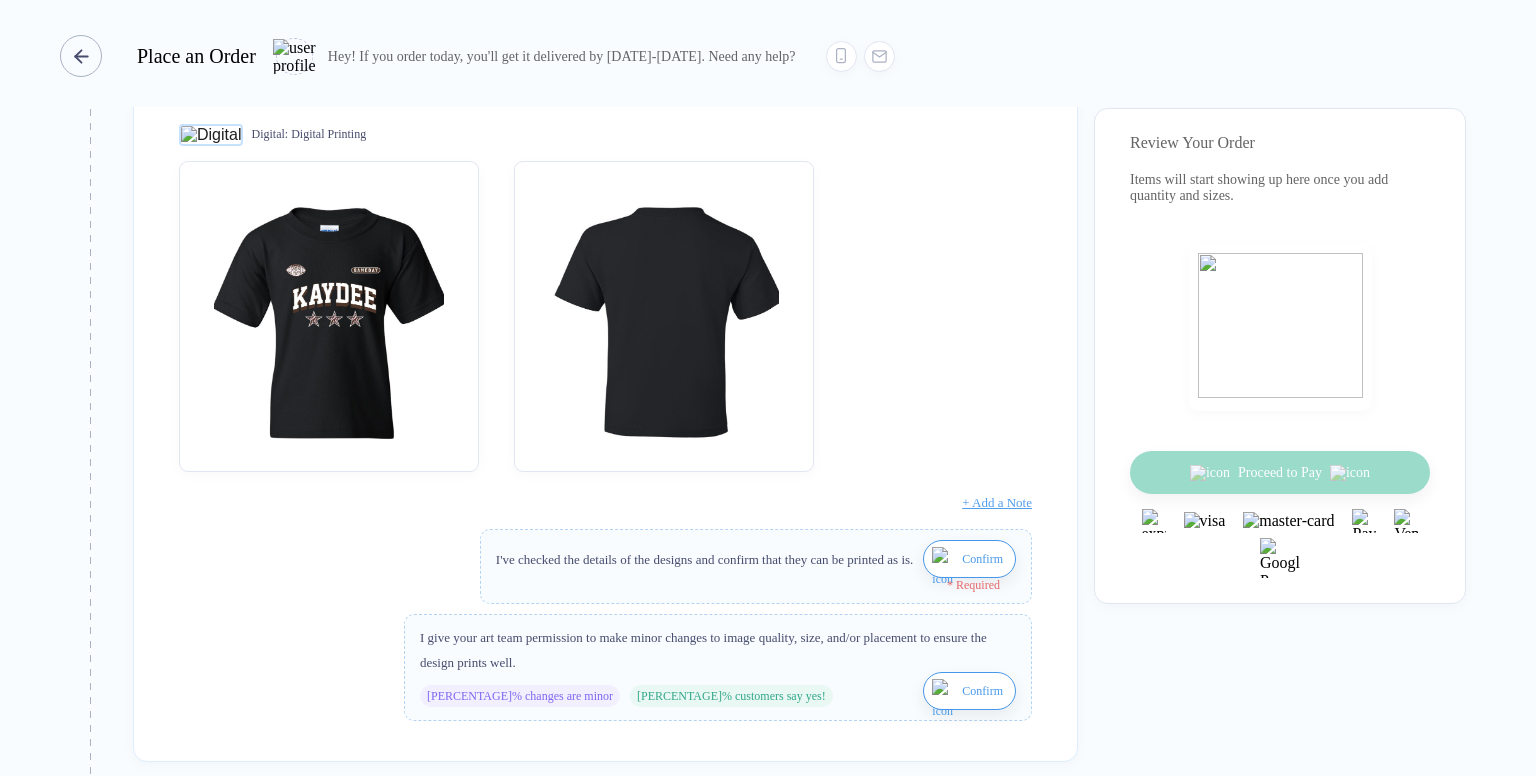 click on "Place an Order" at bounding box center [163, 56] 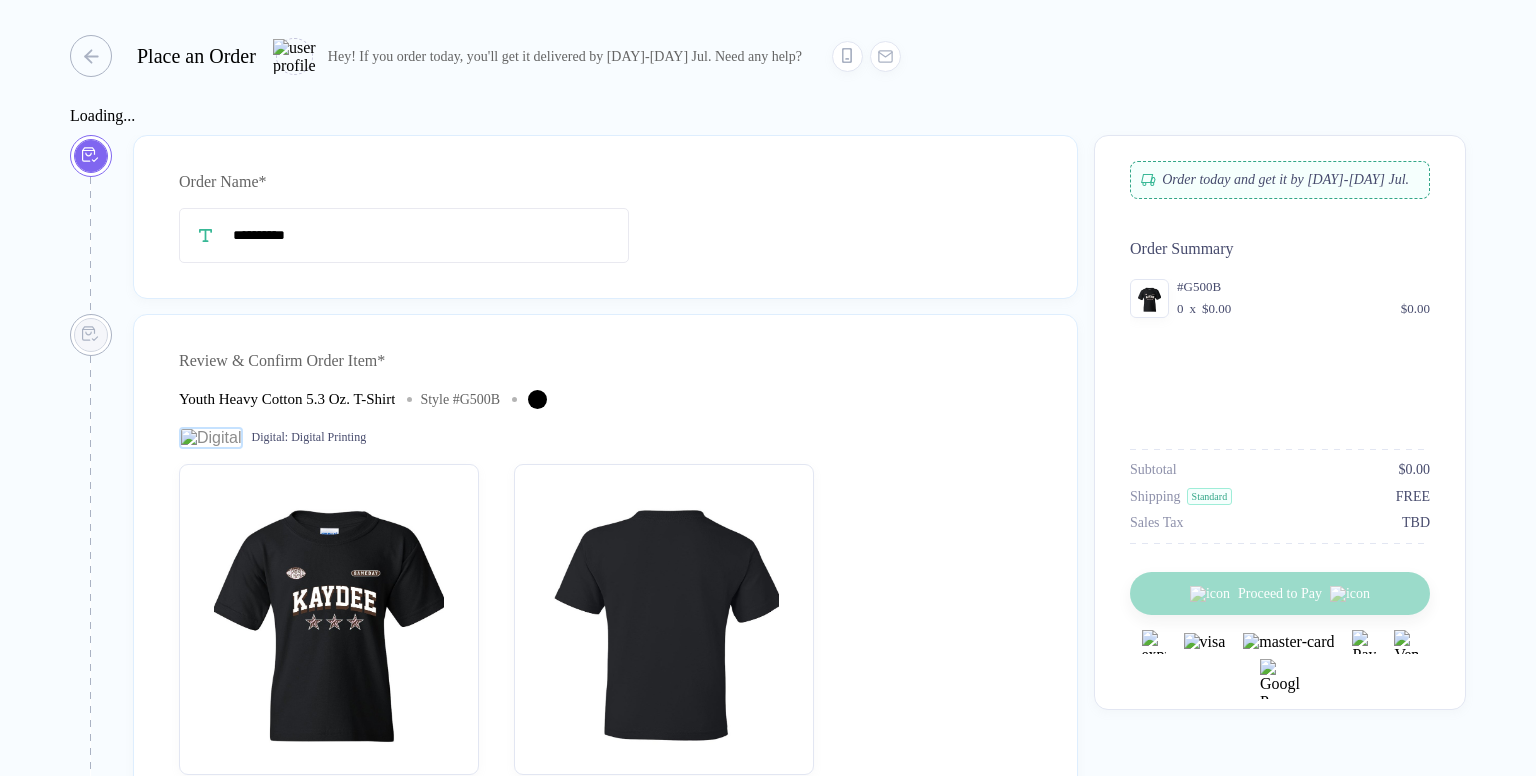 scroll, scrollTop: 0, scrollLeft: 0, axis: both 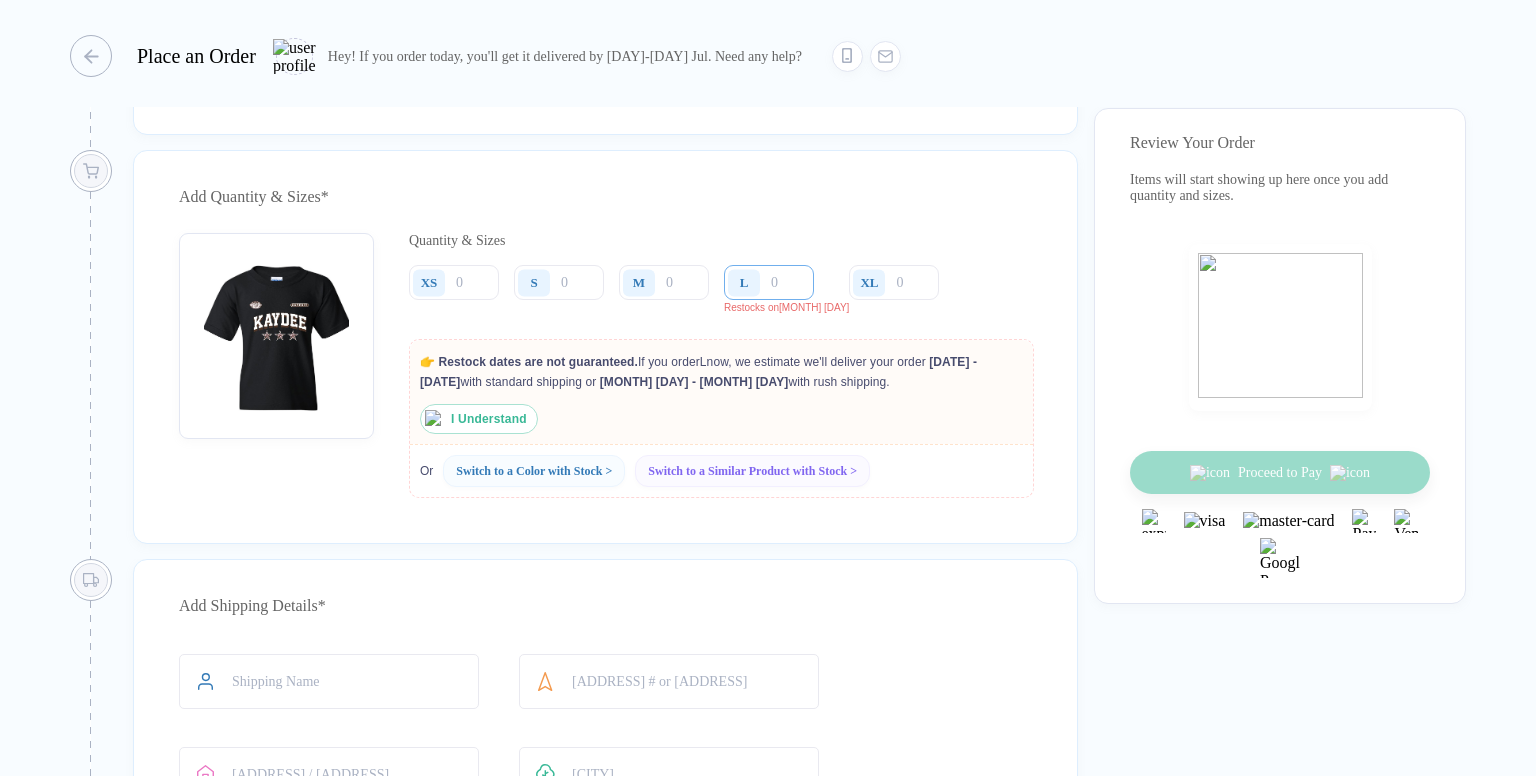 click at bounding box center (769, 282) 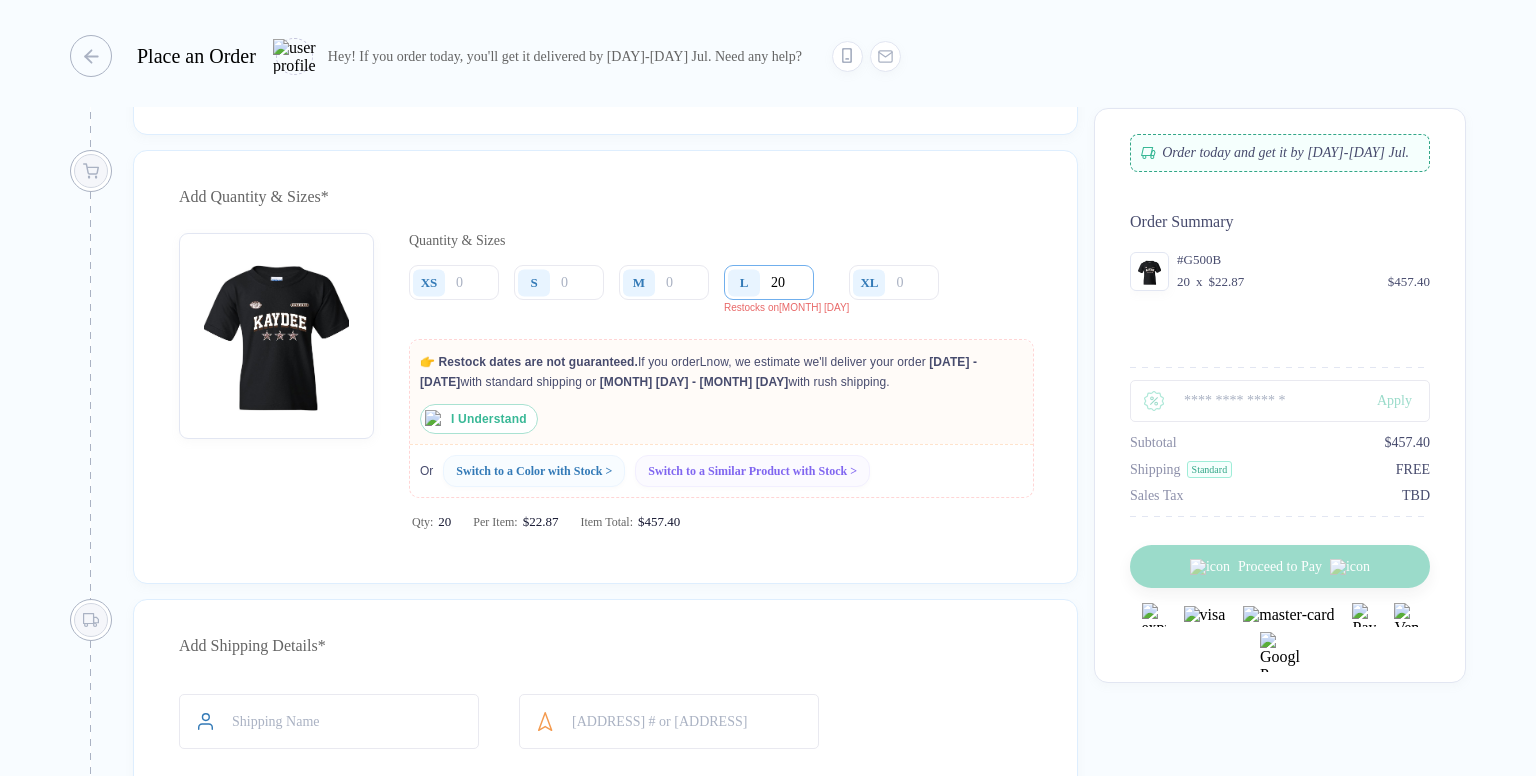 type on "20" 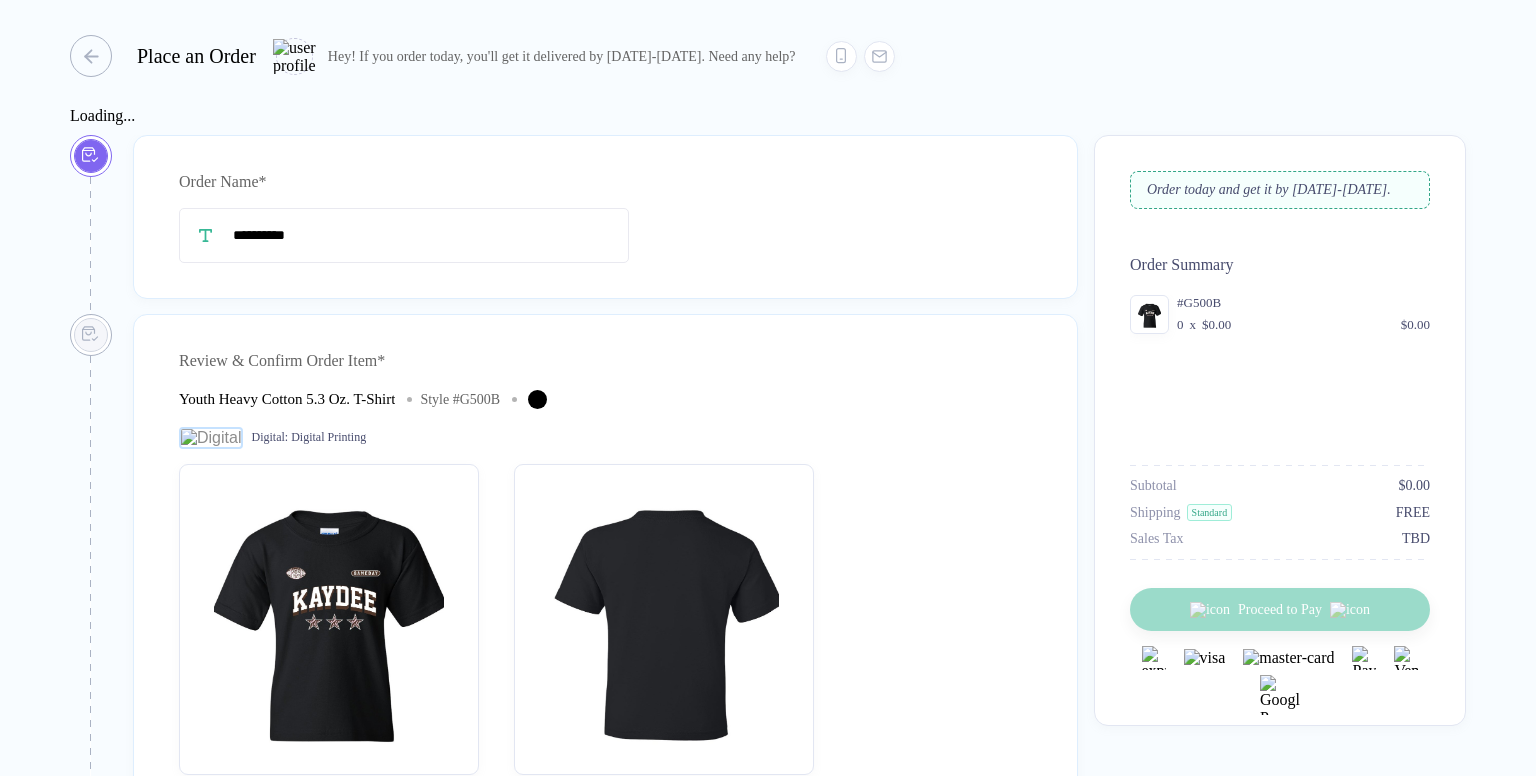 scroll, scrollTop: 0, scrollLeft: 0, axis: both 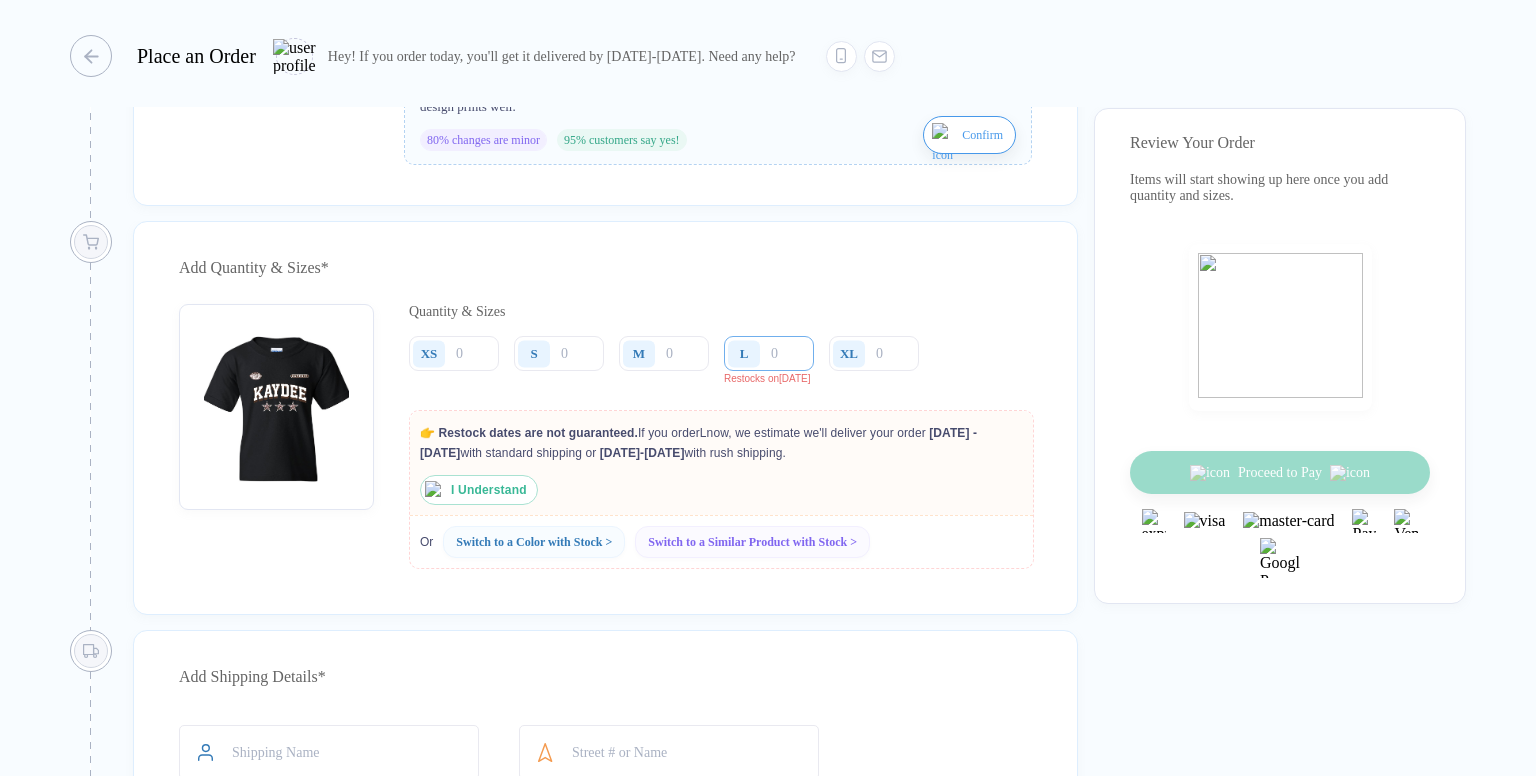 click at bounding box center [769, 353] 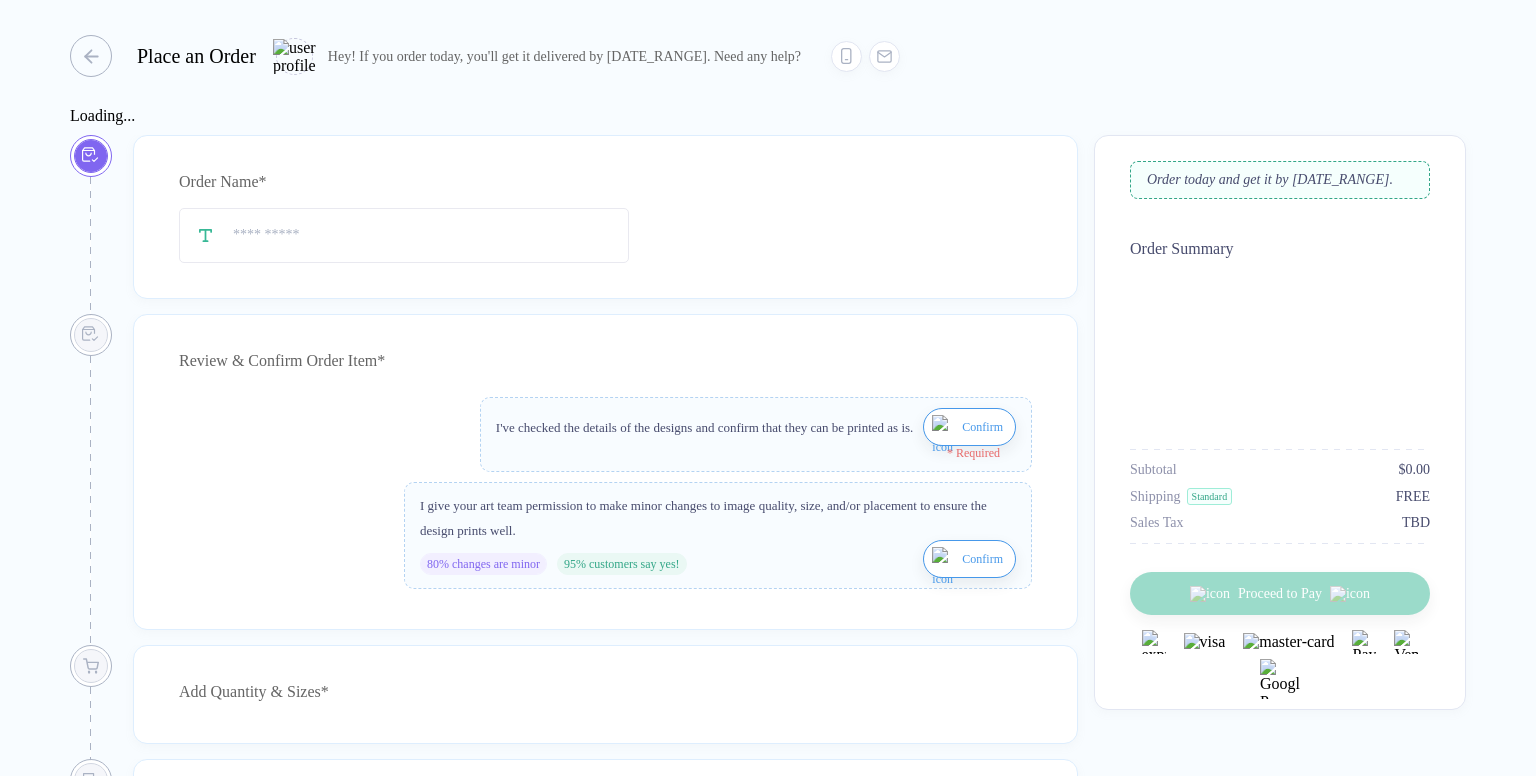 scroll, scrollTop: 0, scrollLeft: 0, axis: both 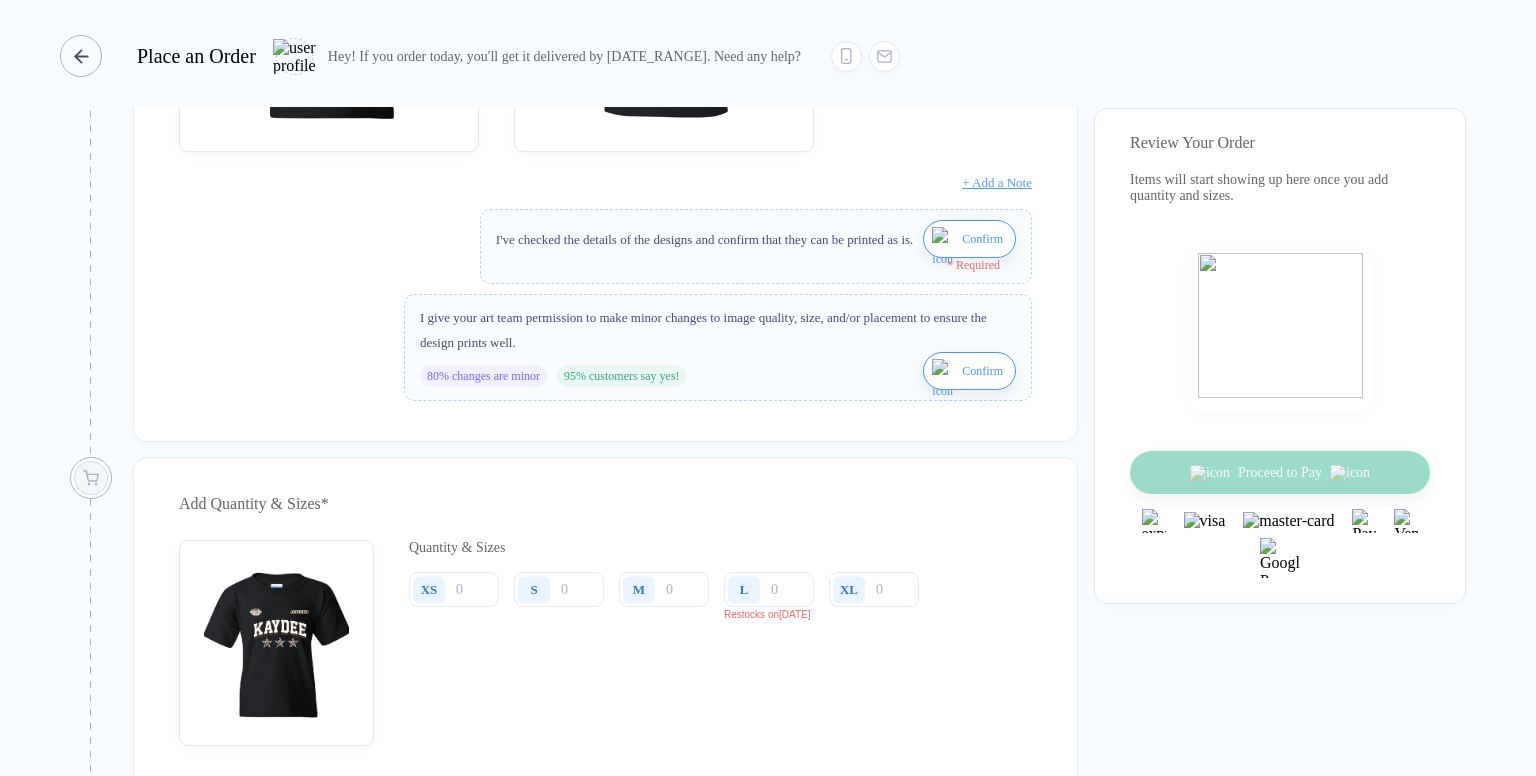 click at bounding box center (81, 56) 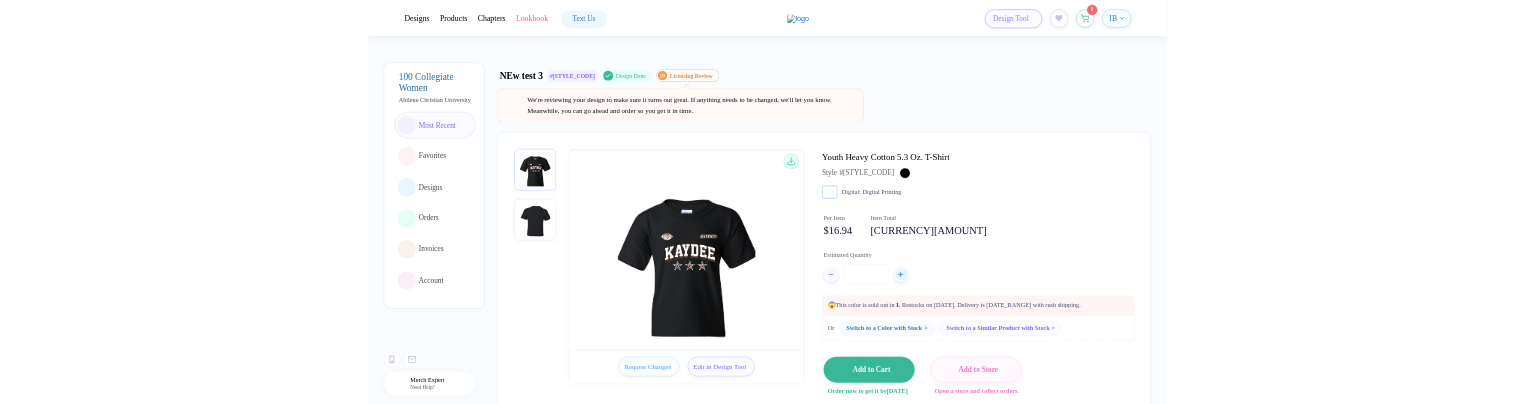 scroll, scrollTop: 92, scrollLeft: 0, axis: vertical 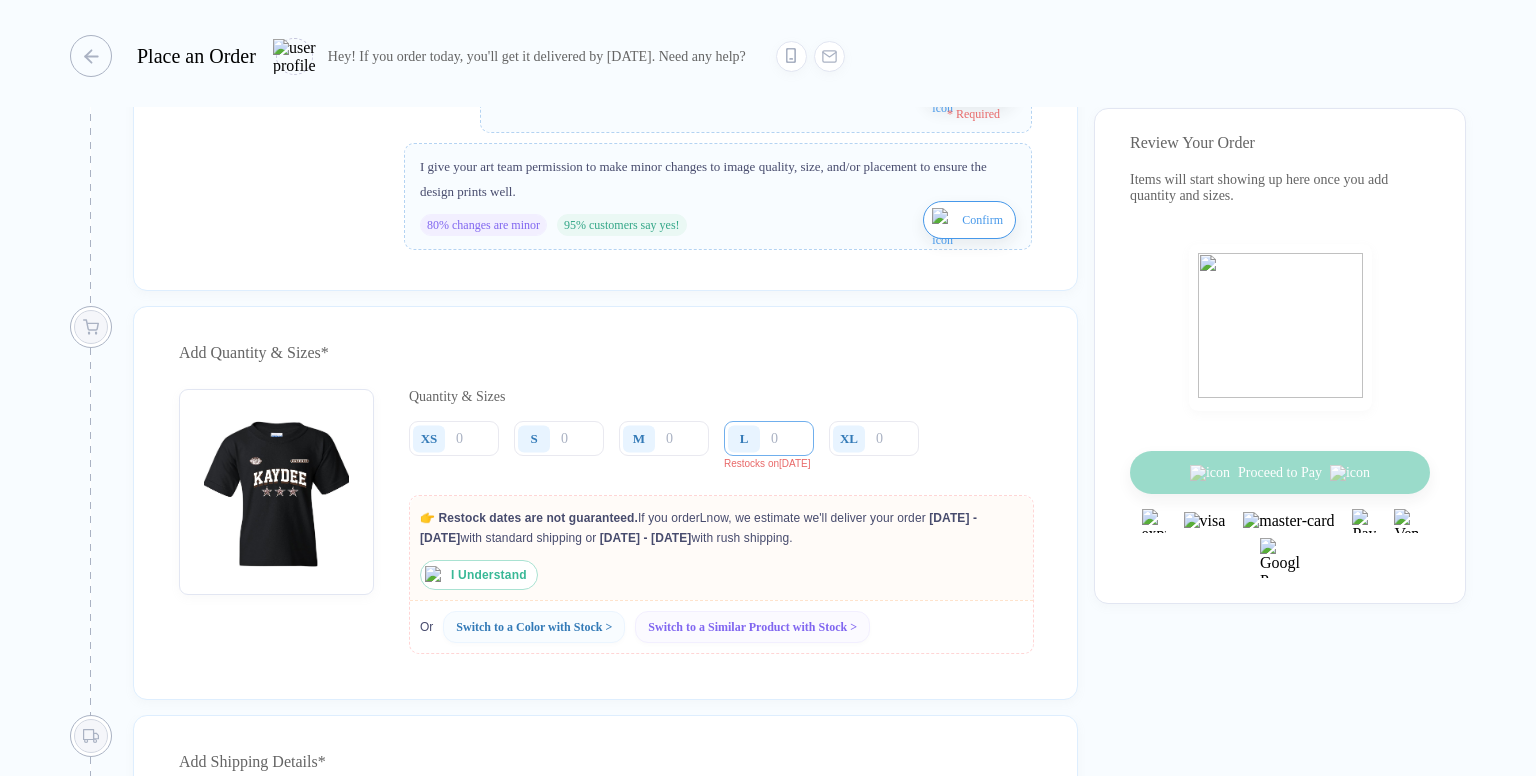 click at bounding box center (769, 438) 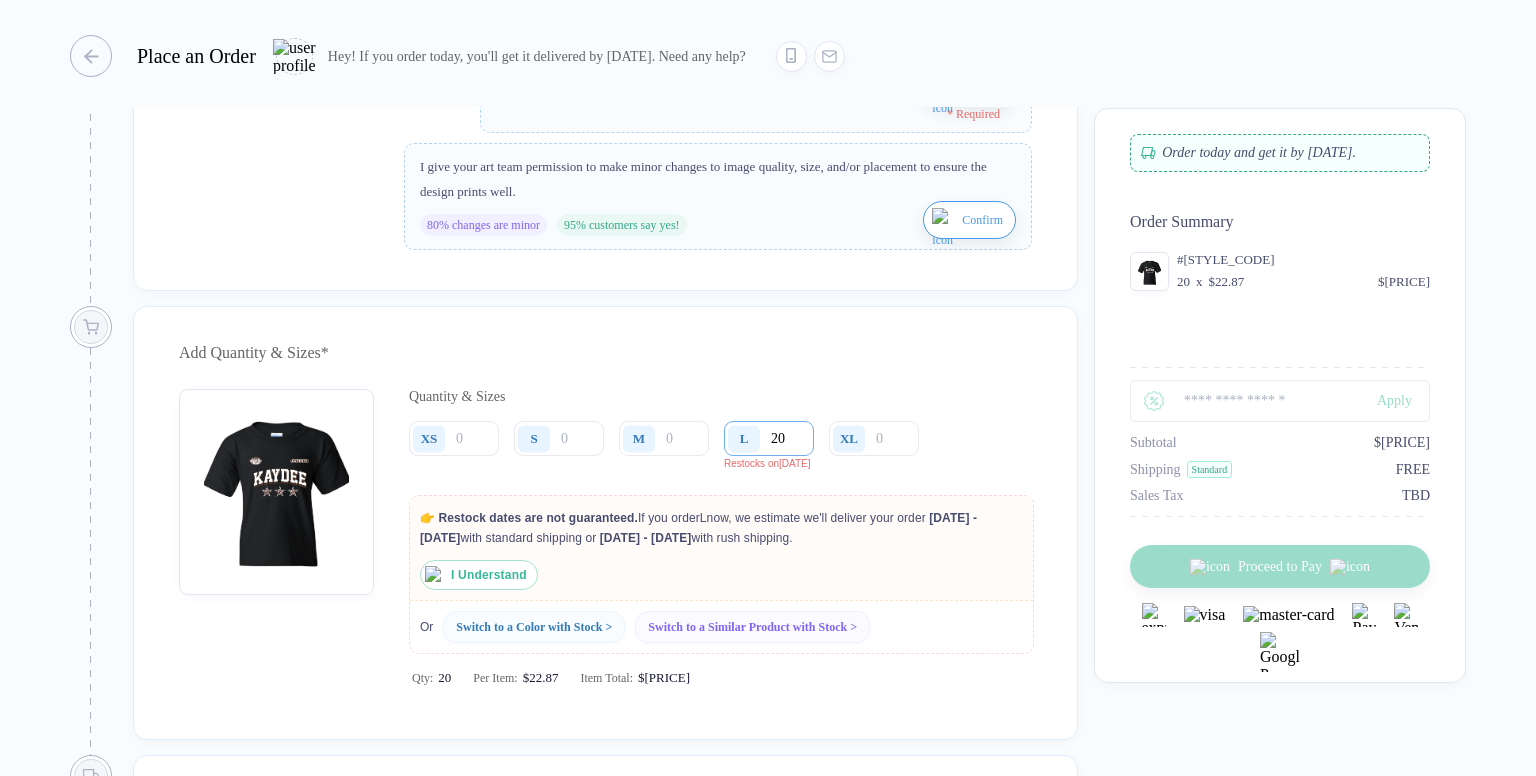 type on "20" 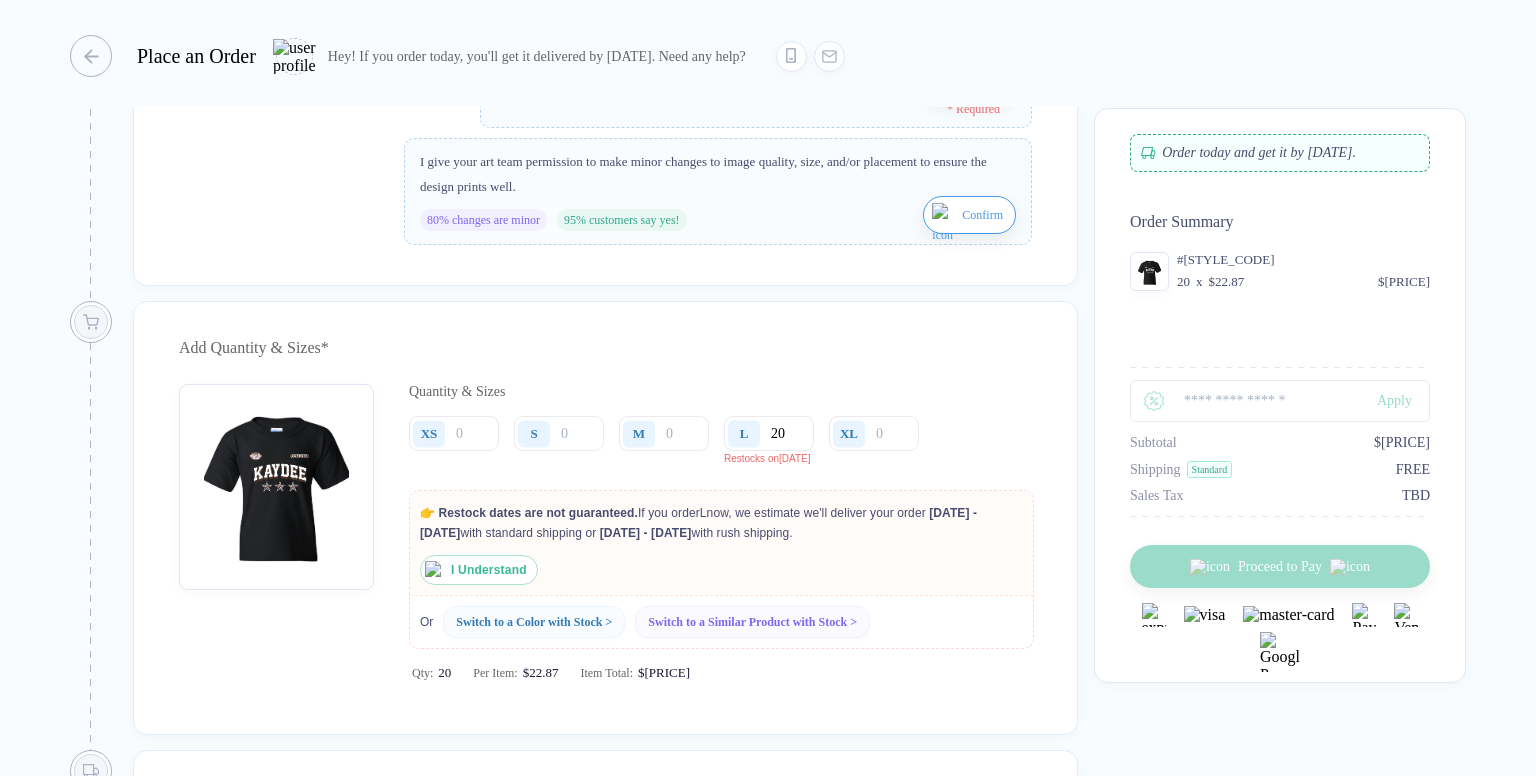 scroll, scrollTop: 832, scrollLeft: 0, axis: vertical 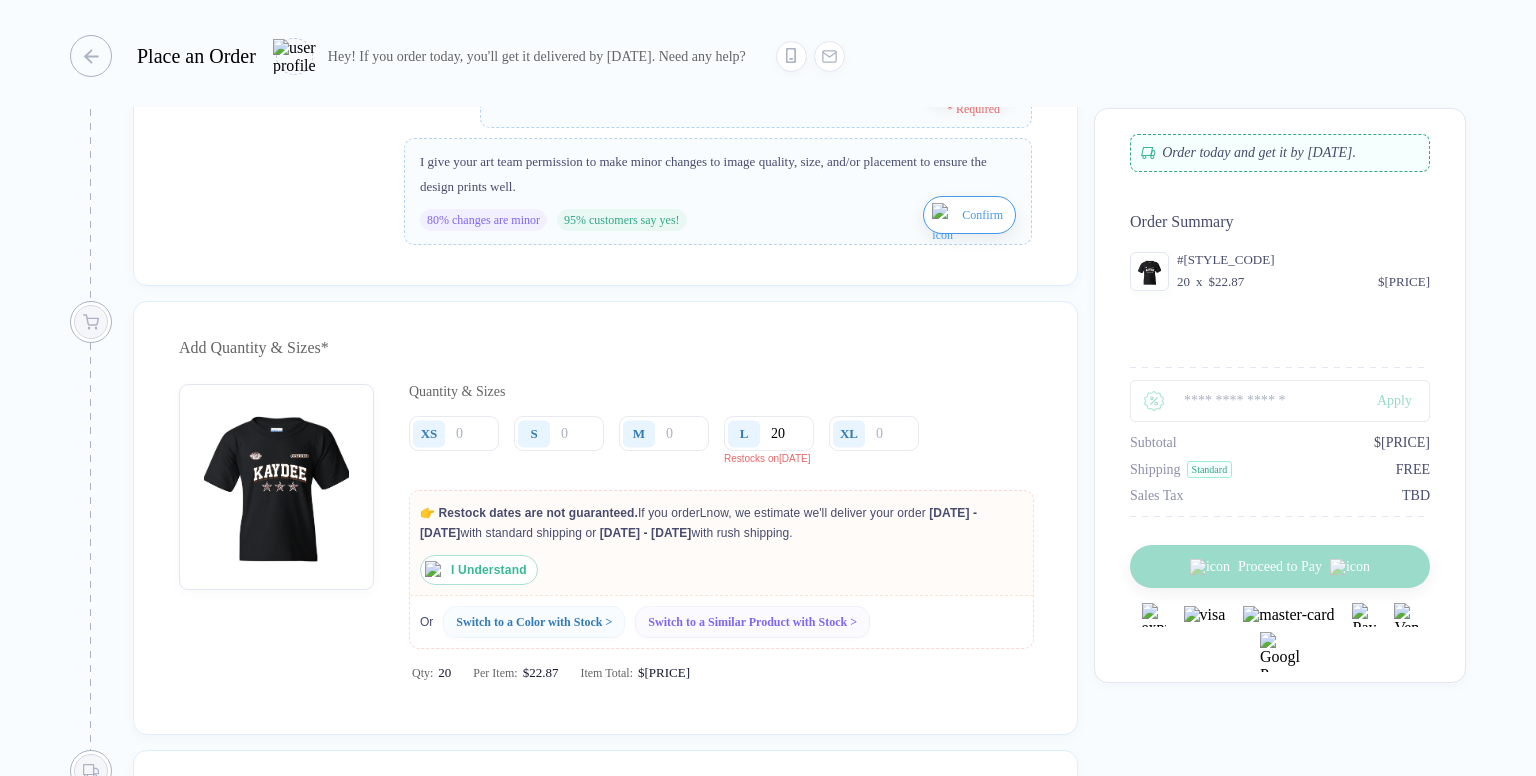 drag, startPoint x: 440, startPoint y: 557, endPoint x: 428, endPoint y: 559, distance: 12.165525 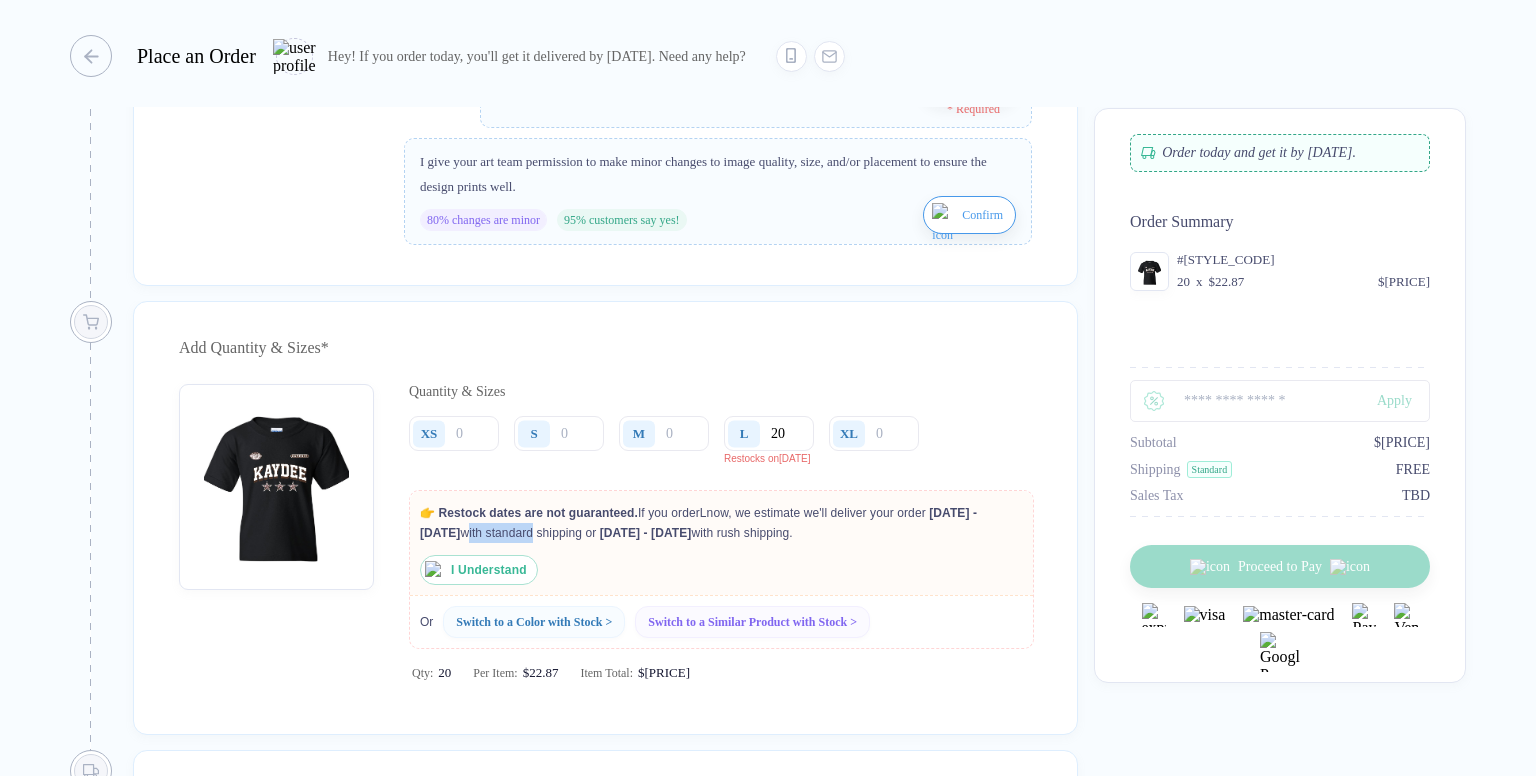 drag, startPoint x: 428, startPoint y: 559, endPoint x: 468, endPoint y: 564, distance: 40.311287 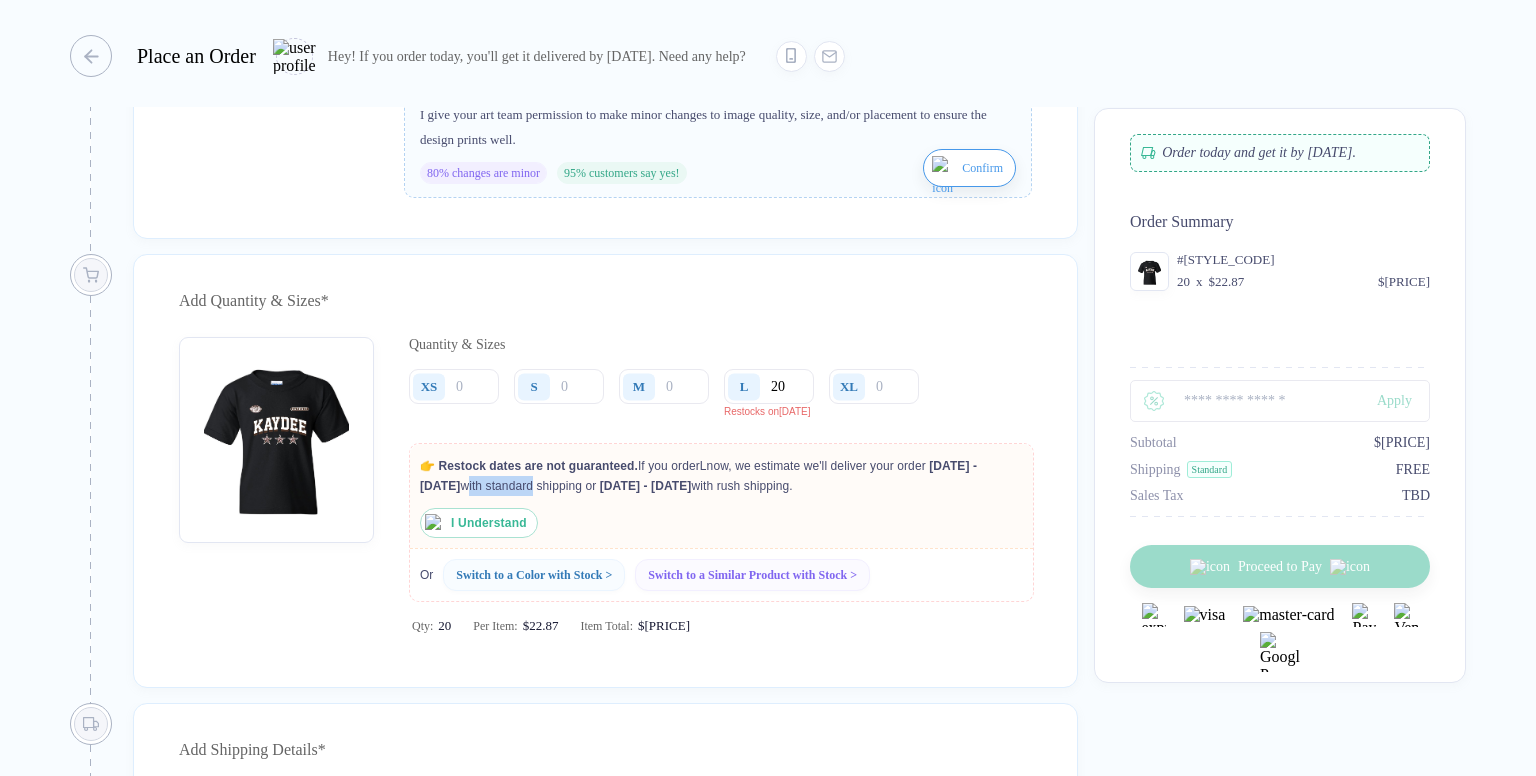 scroll, scrollTop: 882, scrollLeft: 0, axis: vertical 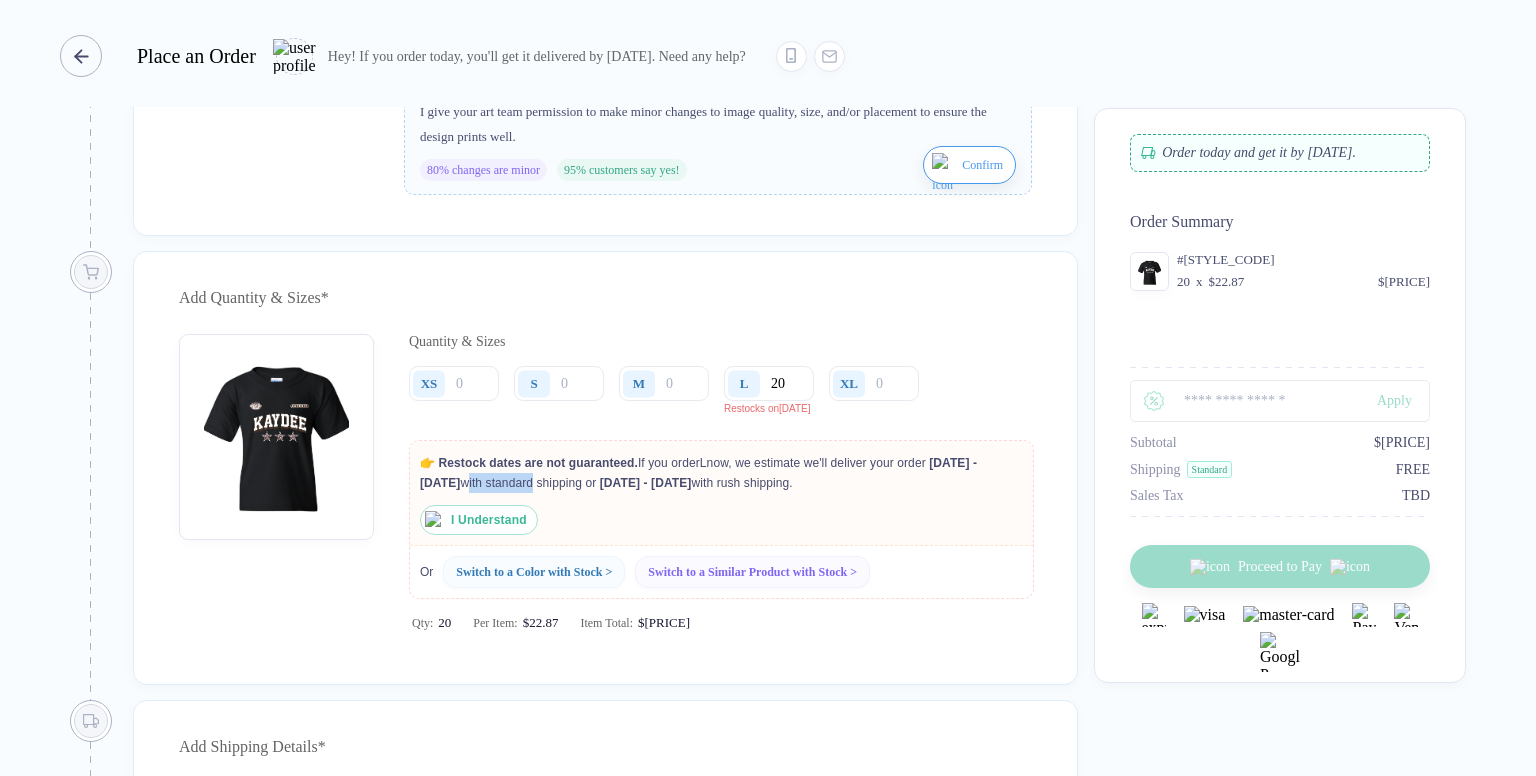 click at bounding box center (81, 56) 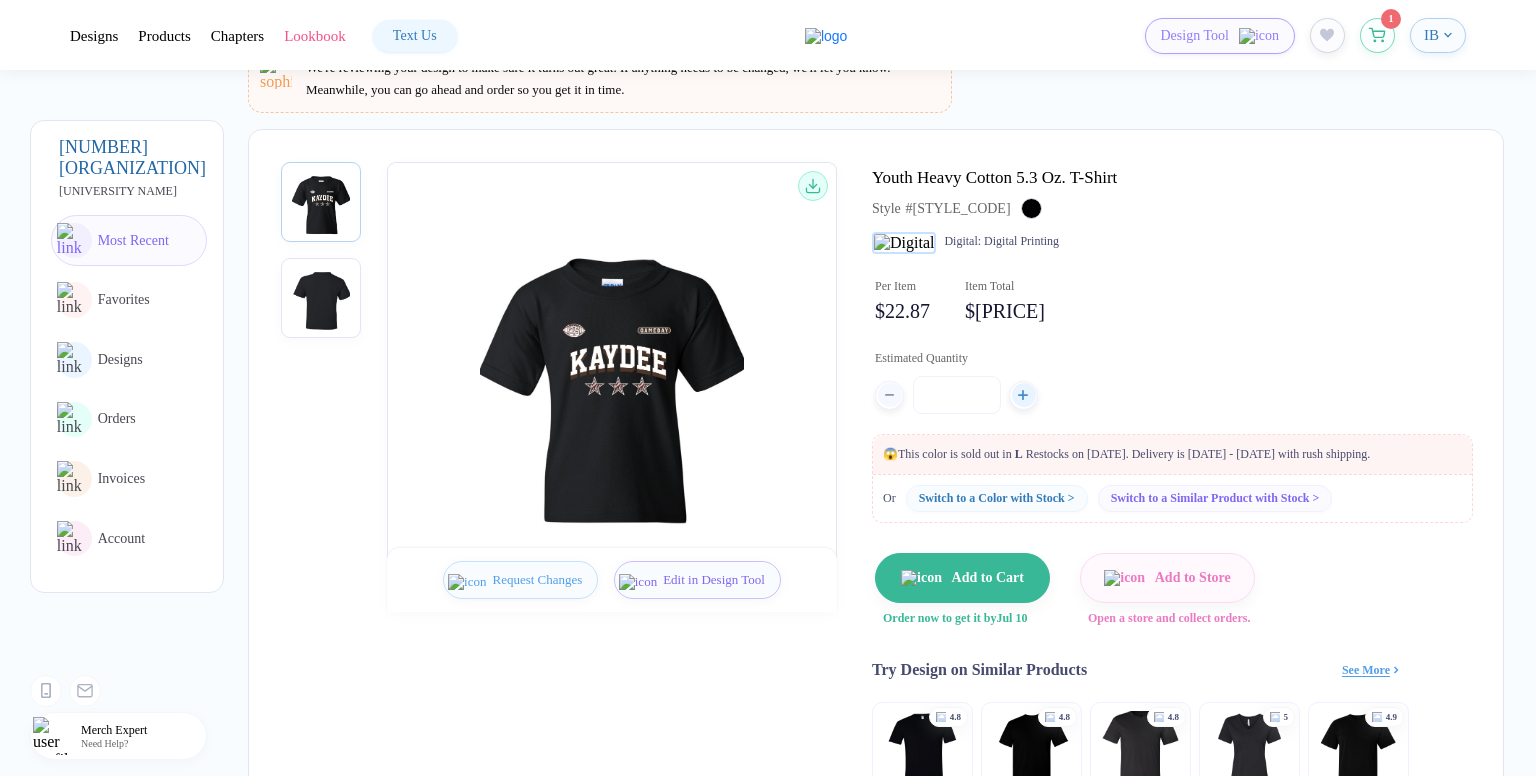 scroll, scrollTop: 136, scrollLeft: 0, axis: vertical 